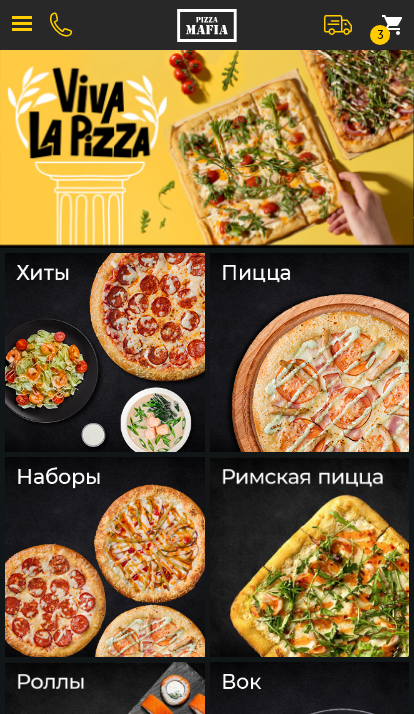 click on "3" at bounding box center [392, 25] 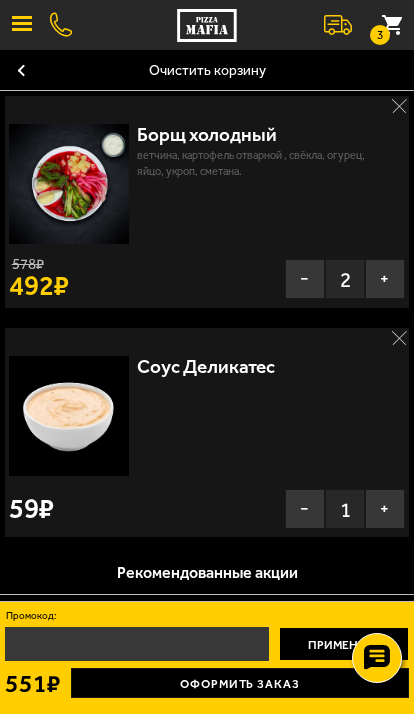 click on "−" at bounding box center [305, 279] 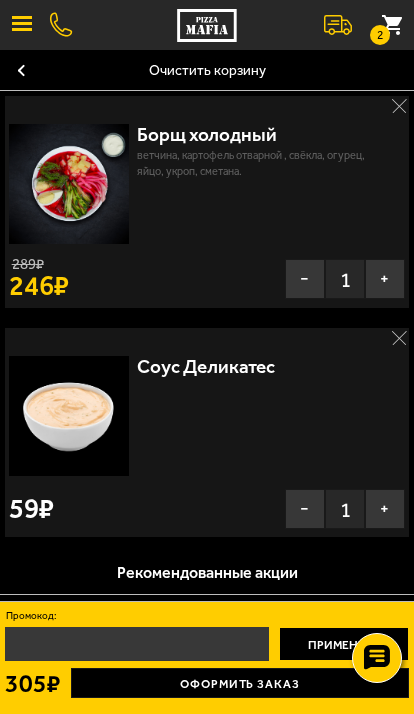 click on "−" at bounding box center (305, 509) 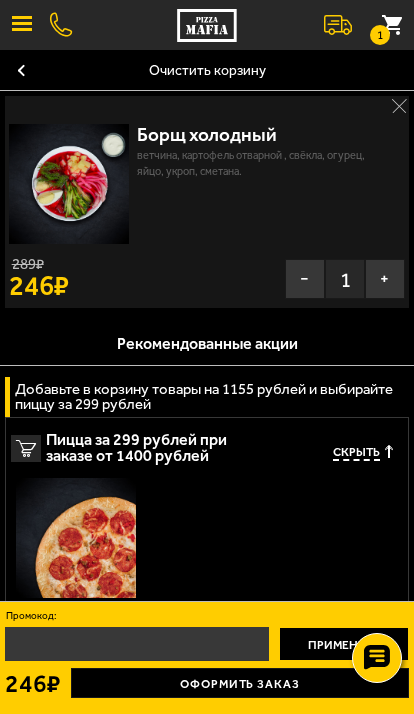 click at bounding box center [22, 25] 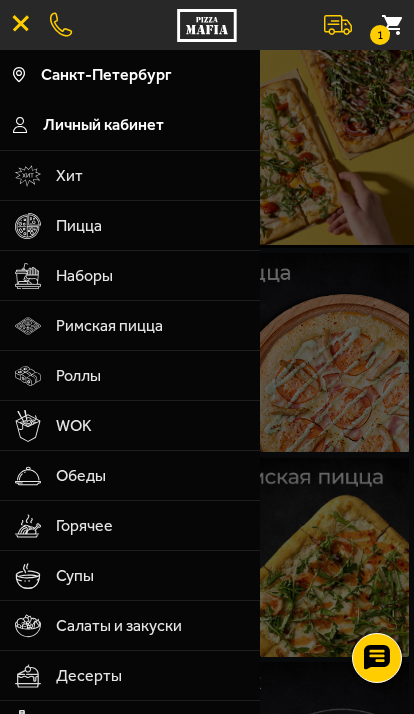 click on "WOK" at bounding box center (151, 426) 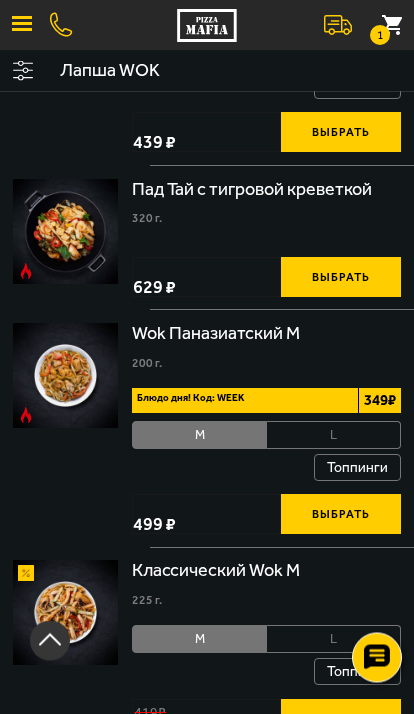 scroll, scrollTop: 713, scrollLeft: 0, axis: vertical 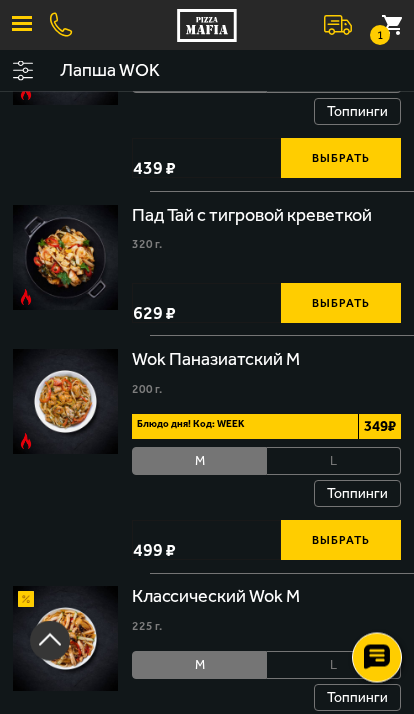 click on "L" at bounding box center (334, 462) 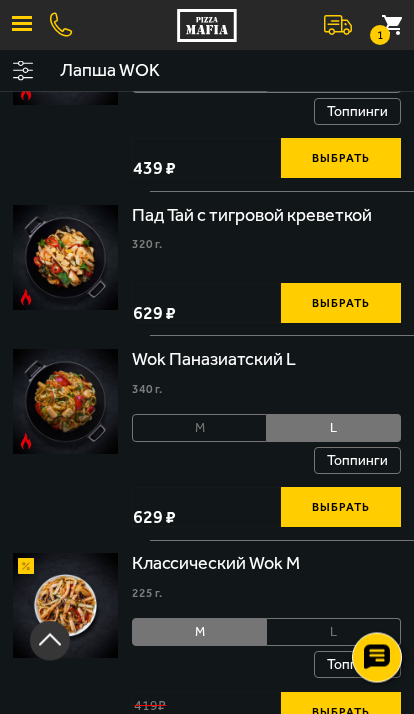scroll, scrollTop: 714, scrollLeft: 0, axis: vertical 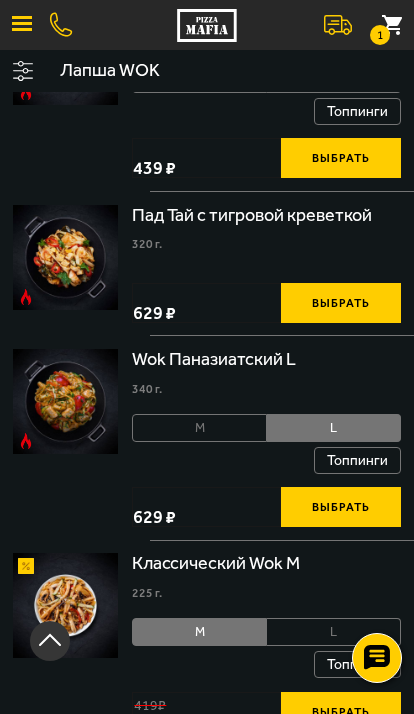 click on "M" at bounding box center (199, 428) 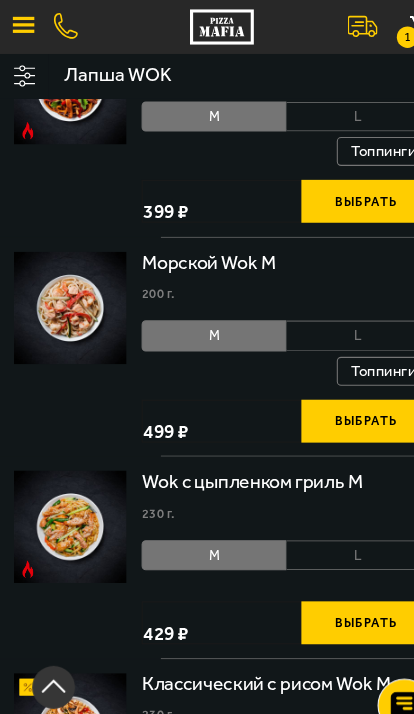 scroll, scrollTop: 1911, scrollLeft: 0, axis: vertical 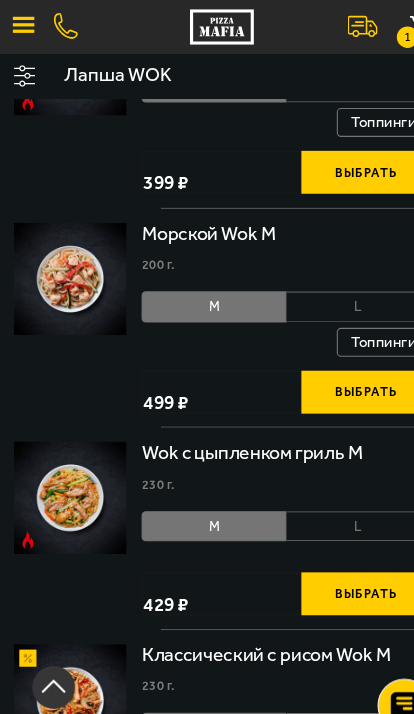 click on "L" at bounding box center [334, 491] 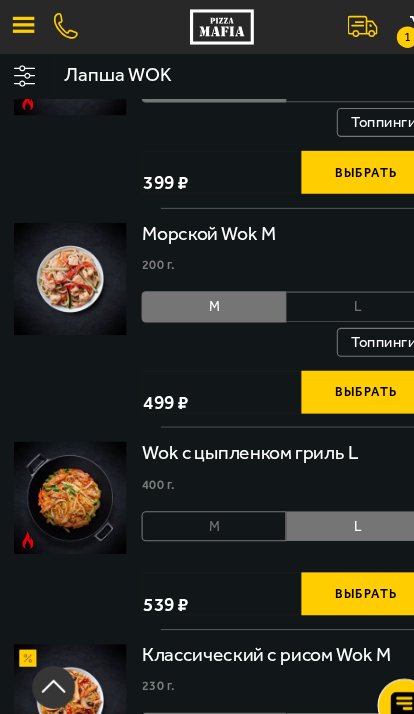 click on "M" at bounding box center (199, 491) 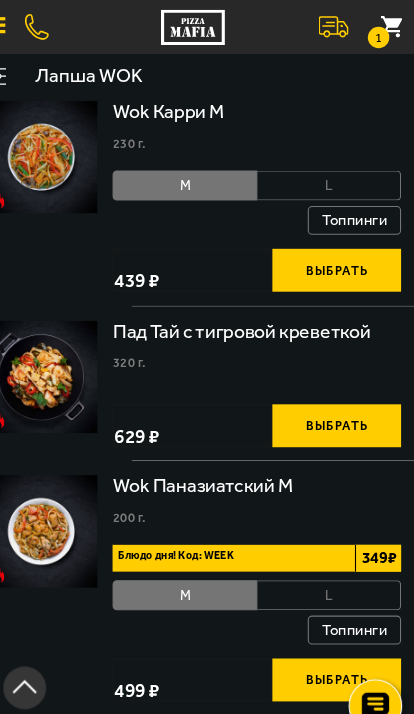 scroll, scrollTop: 619, scrollLeft: 0, axis: vertical 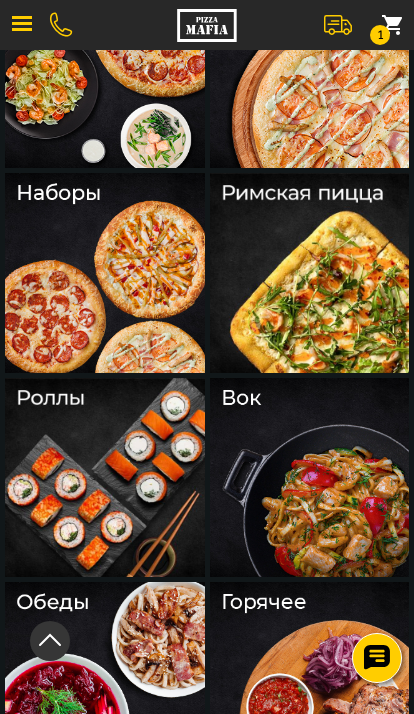 click at bounding box center (310, 478) 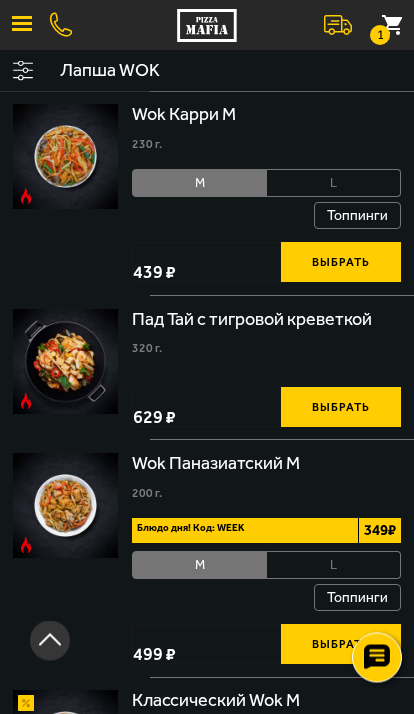 scroll, scrollTop: 624, scrollLeft: 0, axis: vertical 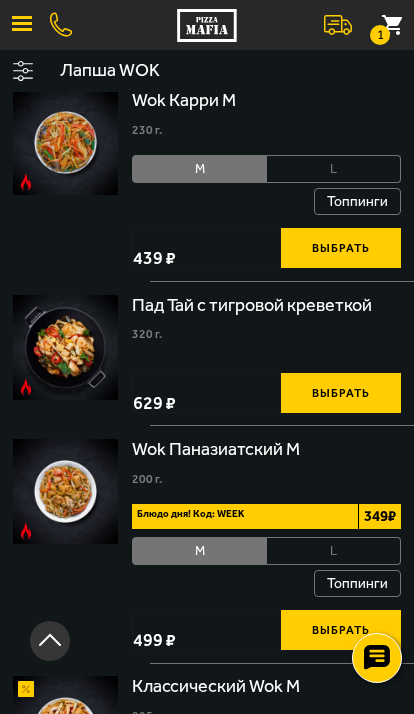 click on "Блюдо дня! Код: WEEK" at bounding box center (191, 516) 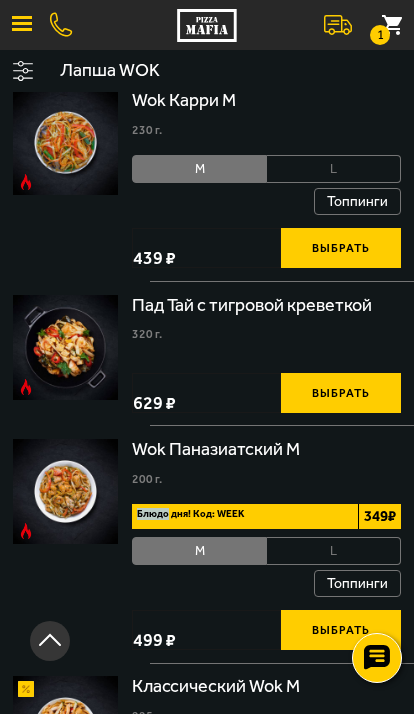 click on "Блюдо дня! Код: WEEK 349  ₽" at bounding box center (266, 516) 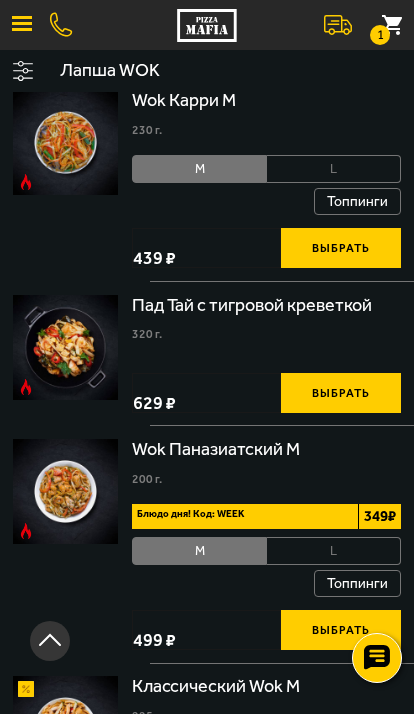 click on "Выбрать" at bounding box center (341, 630) 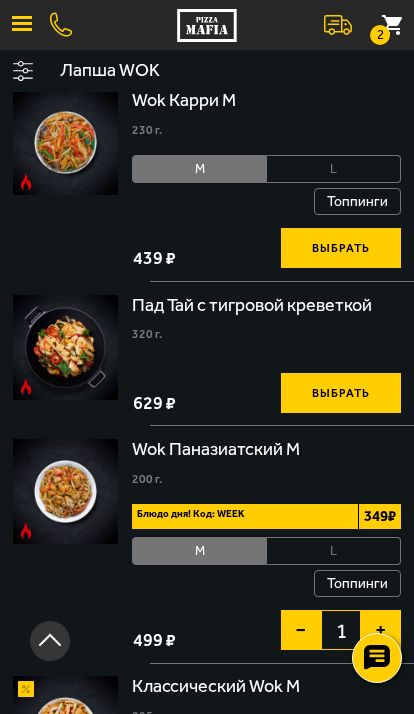 click on "2" at bounding box center (380, 35) 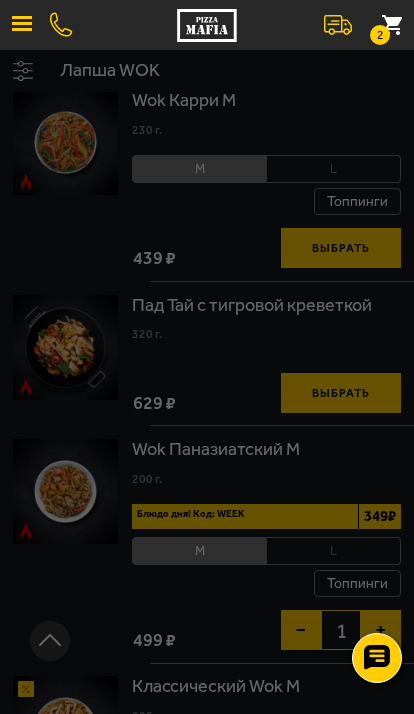 scroll, scrollTop: 0, scrollLeft: 0, axis: both 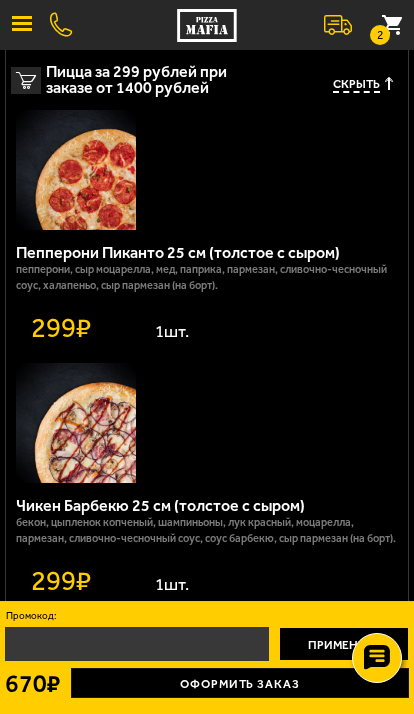 click on "Промокод:" at bounding box center [137, 644] 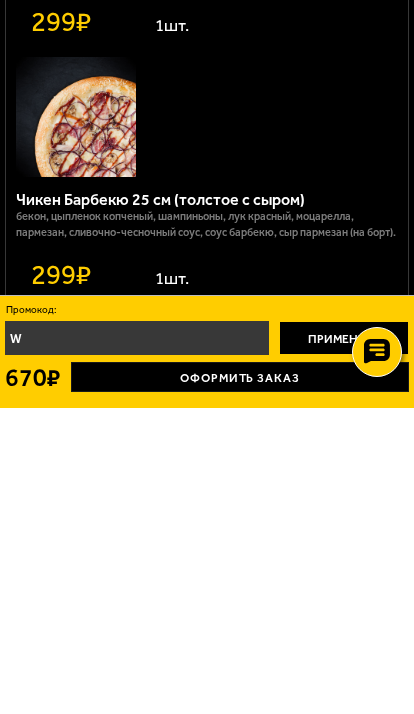 scroll, scrollTop: 0, scrollLeft: 0, axis: both 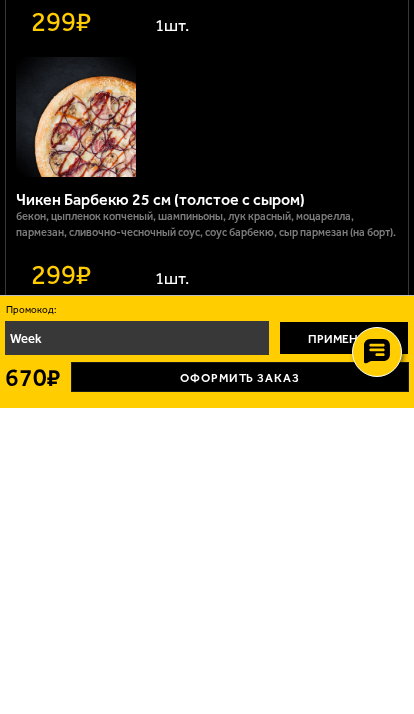 type on "Week" 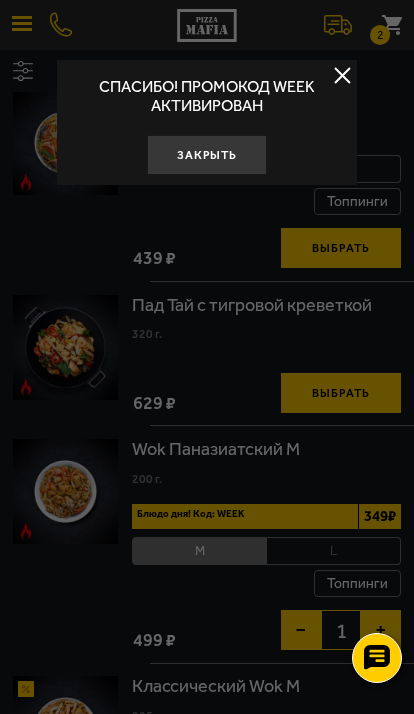 click on "Закрыть" at bounding box center (207, 155) 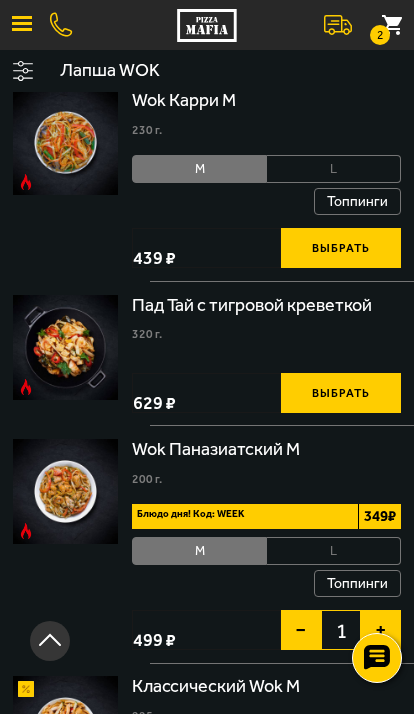click on "2" at bounding box center [392, 25] 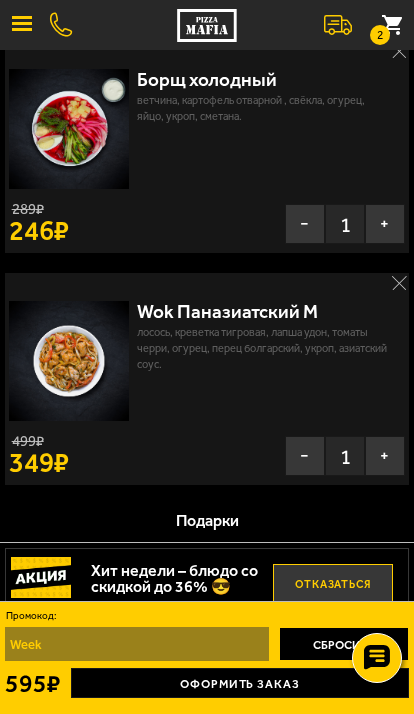 scroll, scrollTop: 58, scrollLeft: 0, axis: vertical 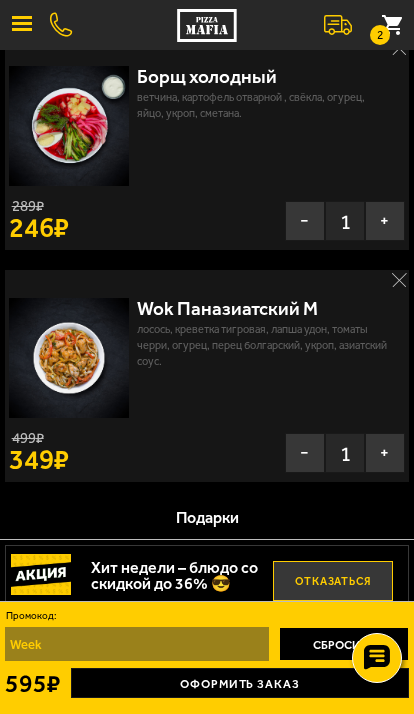click on "+" at bounding box center (385, 453) 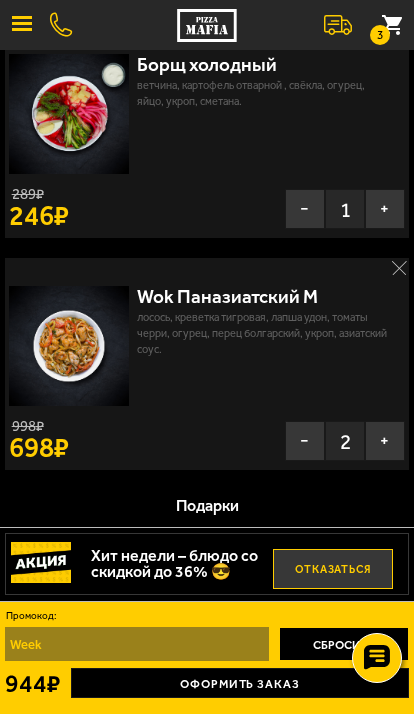 scroll, scrollTop: 75, scrollLeft: 0, axis: vertical 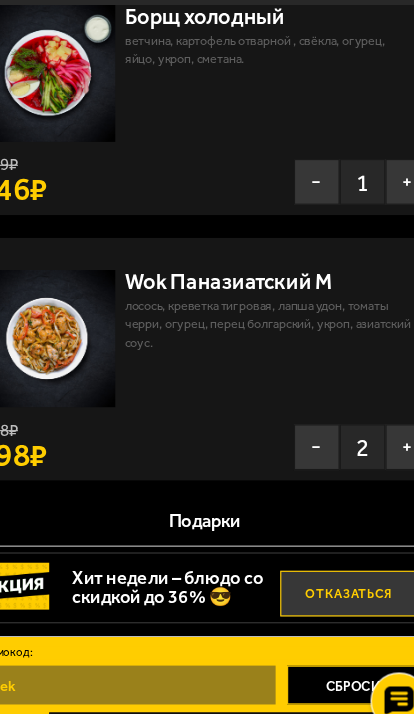 click on "−" at bounding box center (305, 436) 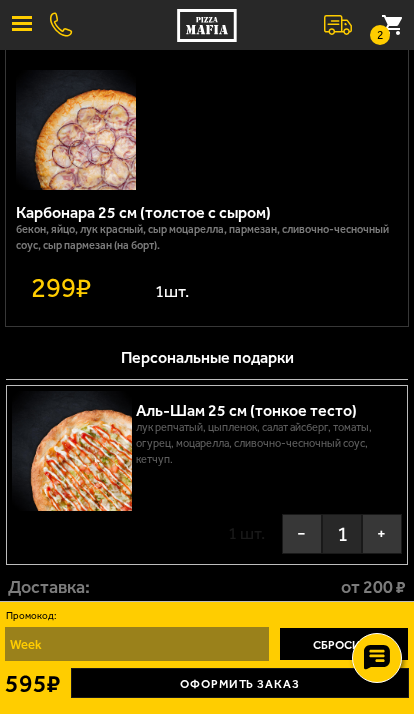 scroll, scrollTop: 1270, scrollLeft: 0, axis: vertical 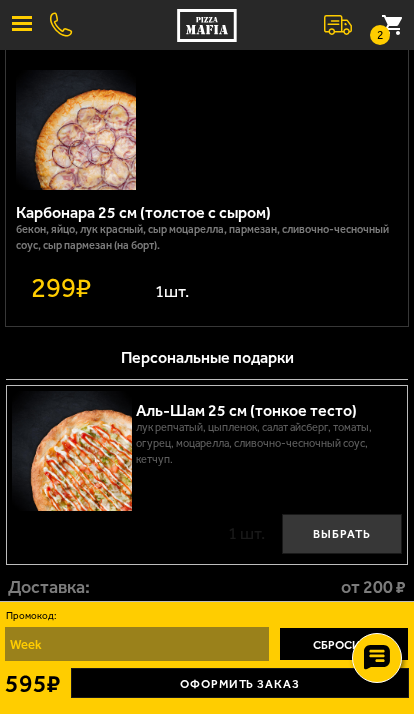 click on "Выбрать" at bounding box center (342, 534) 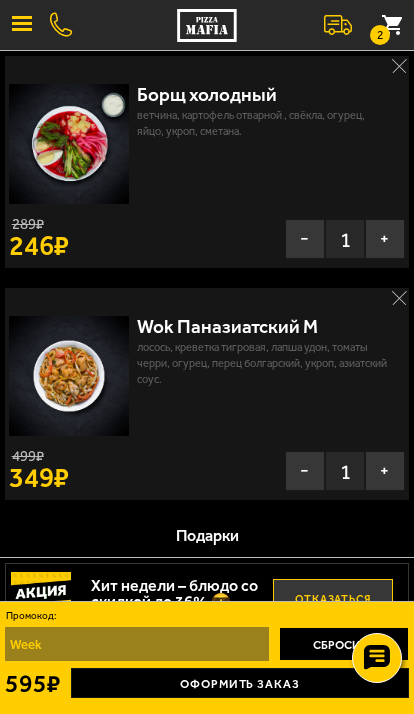 scroll, scrollTop: 37, scrollLeft: 0, axis: vertical 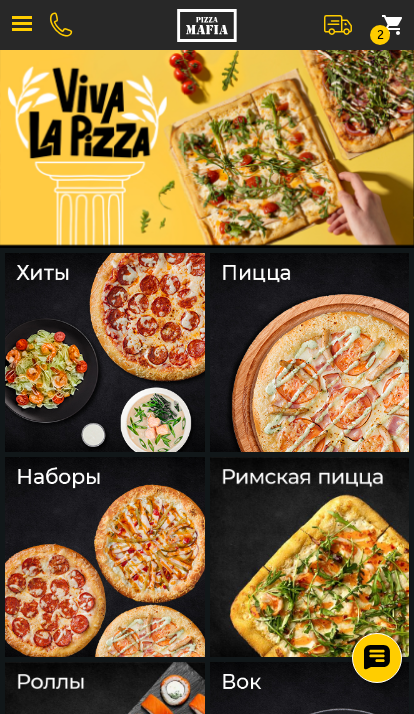 click on "2" at bounding box center [380, 35] 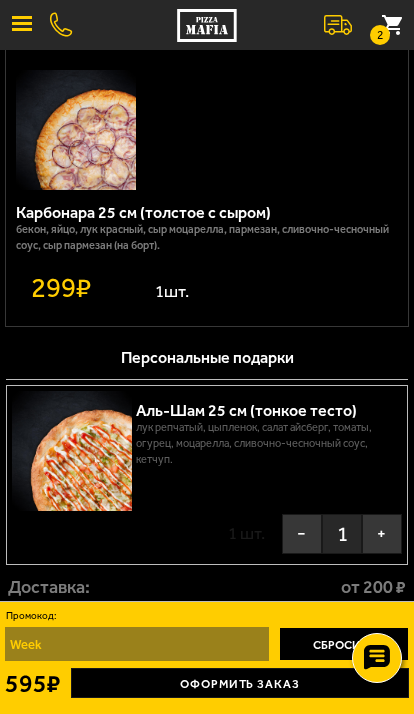 scroll, scrollTop: 1270, scrollLeft: 0, axis: vertical 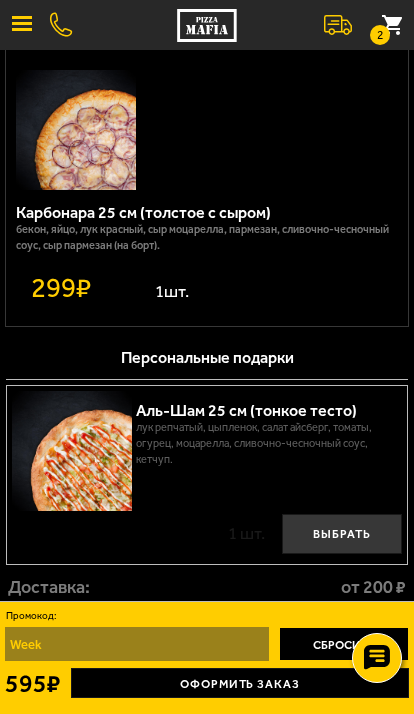 click on "Выбрать" at bounding box center [342, 534] 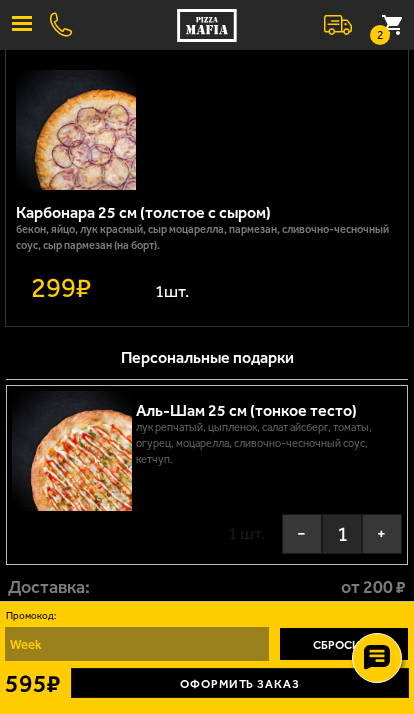 click on "−" at bounding box center (302, 534) 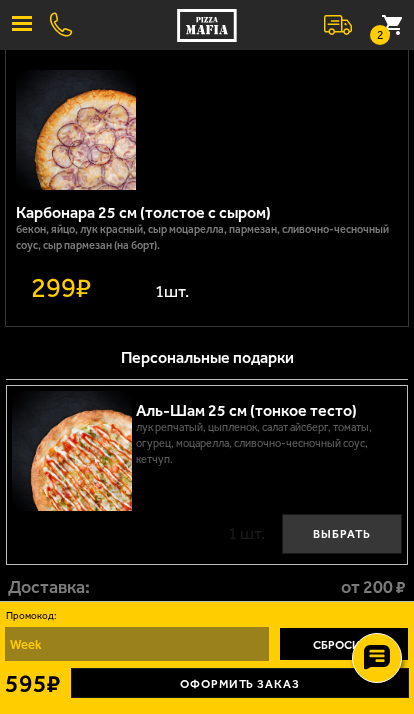 click on "Выбрать" at bounding box center (342, 534) 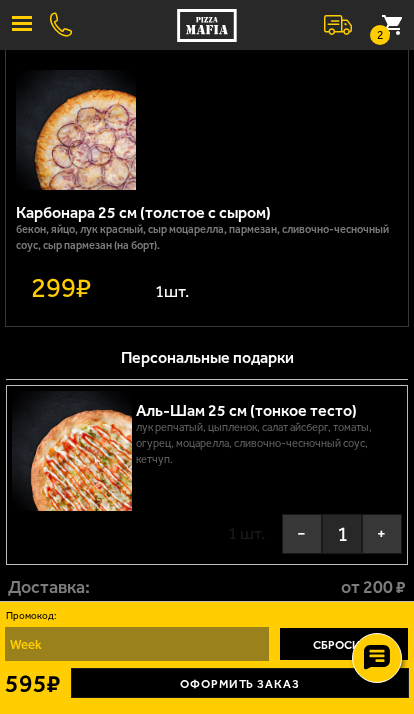 click on "−" at bounding box center (302, 534) 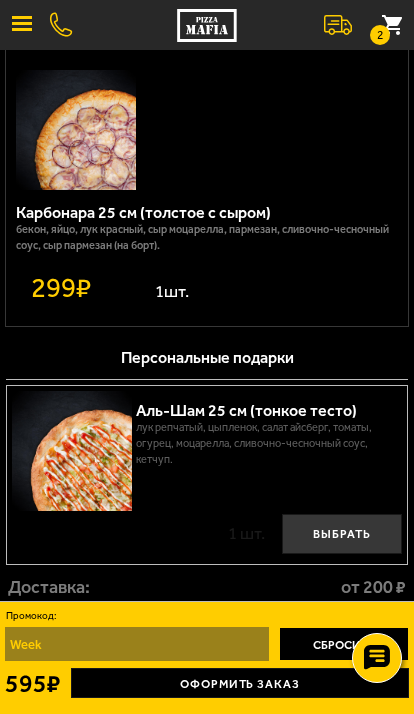 click on "Выбрать" at bounding box center [342, 534] 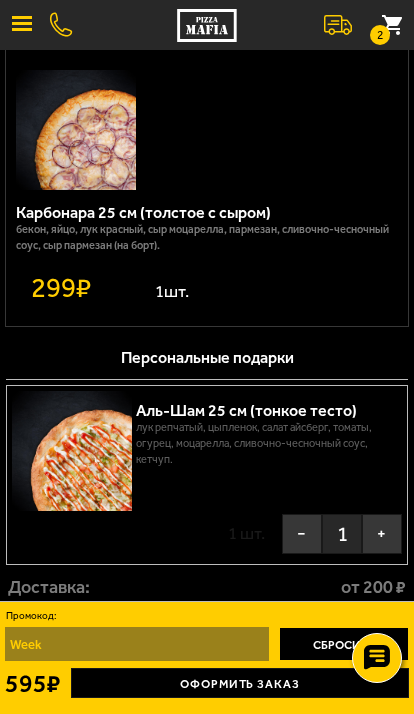 click on "−" at bounding box center [302, 534] 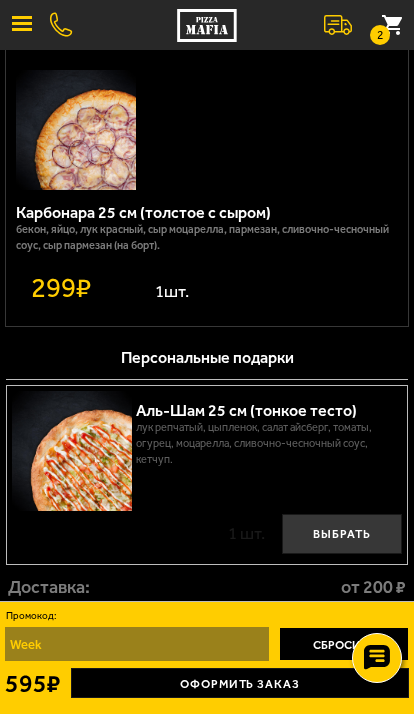 click on "Выбрать" at bounding box center [342, 534] 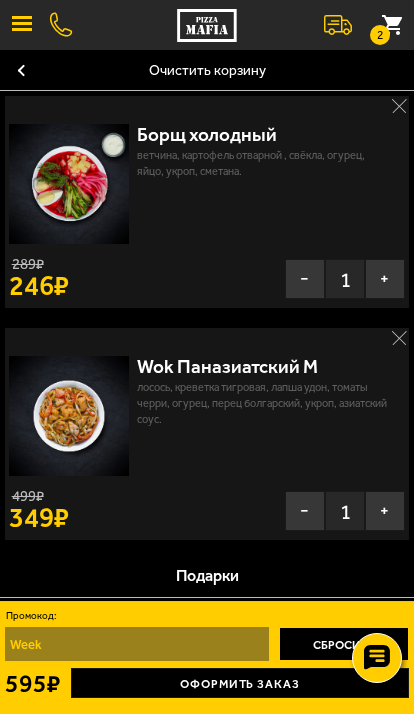 scroll, scrollTop: 0, scrollLeft: 0, axis: both 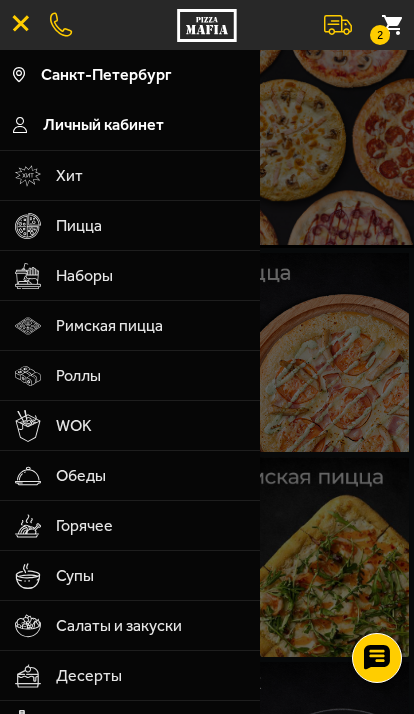 click on "WOK" at bounding box center [151, 426] 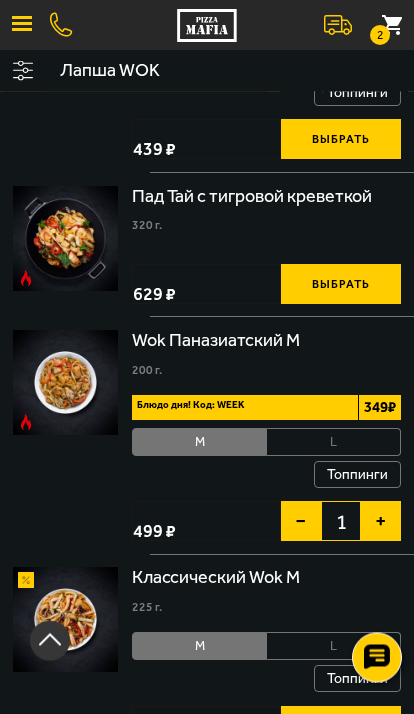 scroll, scrollTop: 748, scrollLeft: 0, axis: vertical 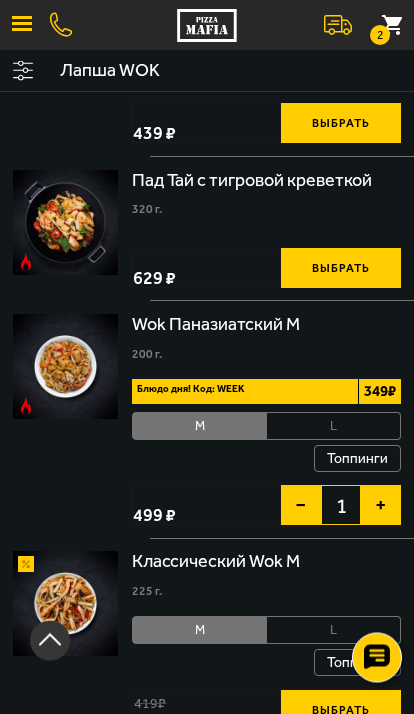 click on "L" at bounding box center (334, 427) 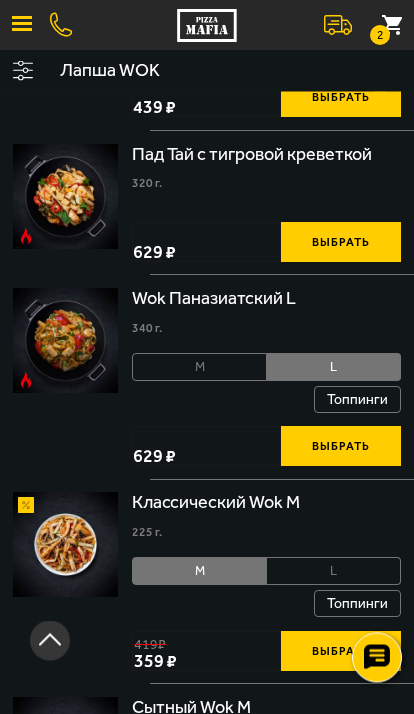 scroll, scrollTop: 828, scrollLeft: 0, axis: vertical 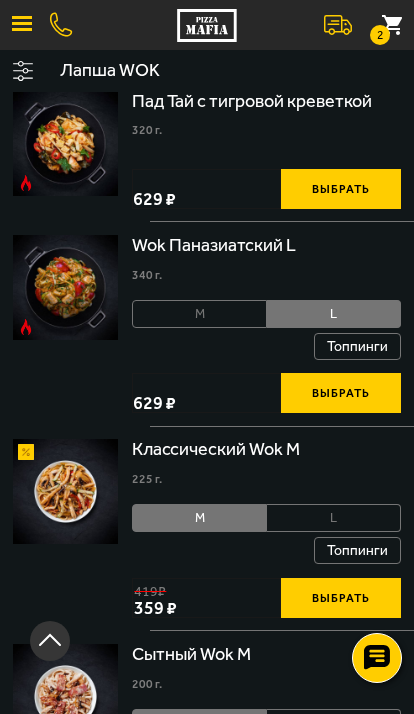 click on "L" at bounding box center (334, 518) 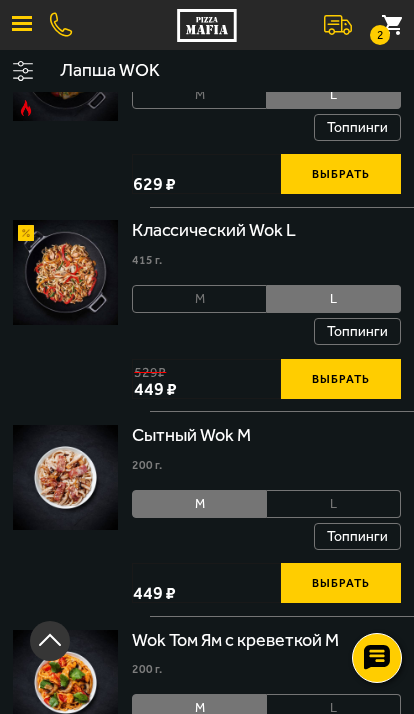 scroll, scrollTop: 1046, scrollLeft: 0, axis: vertical 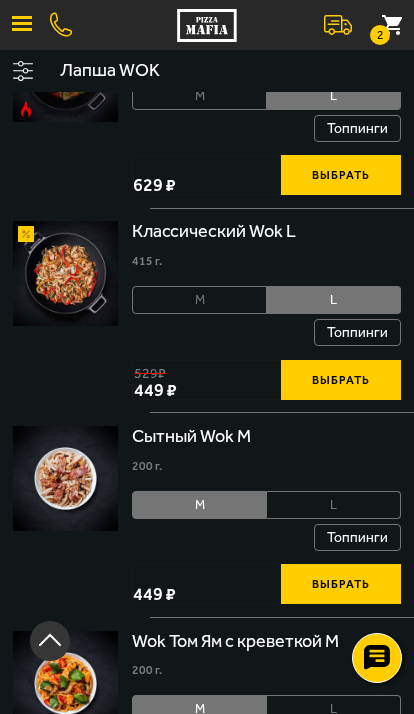 click on "L" at bounding box center (334, 505) 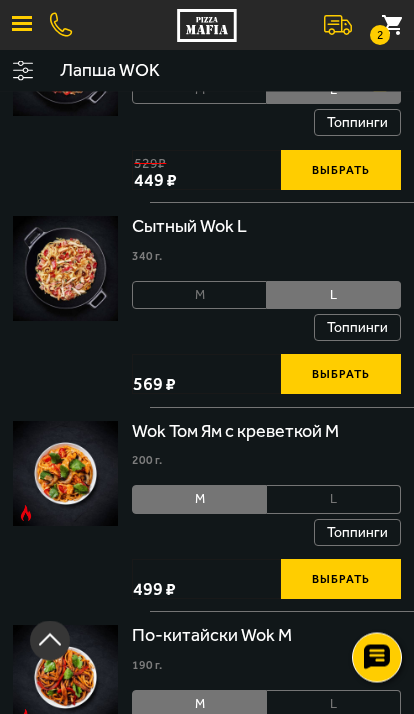 click on "L" at bounding box center [334, 500] 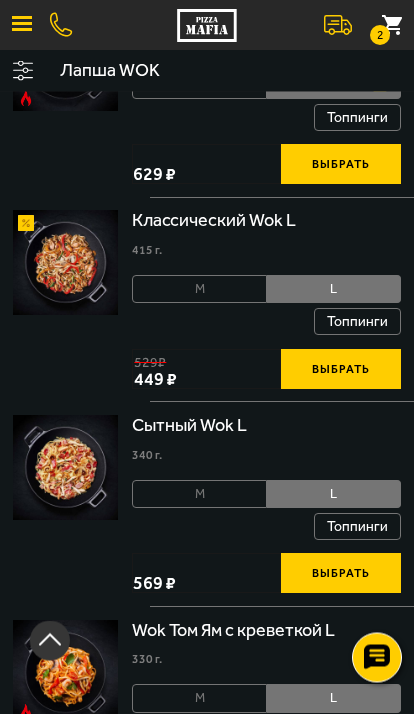 scroll, scrollTop: 1055, scrollLeft: 0, axis: vertical 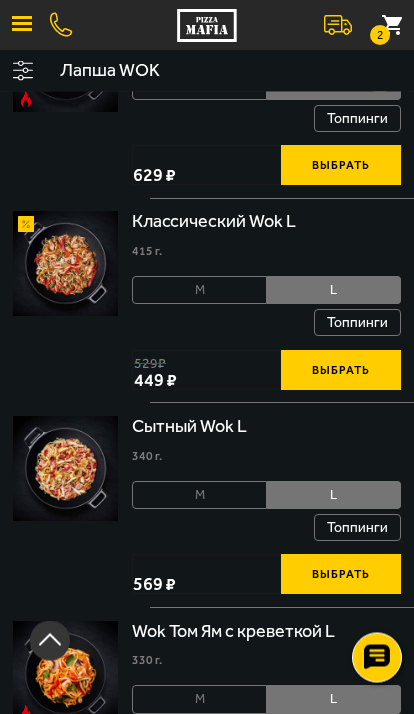 click on "2" at bounding box center [392, 25] 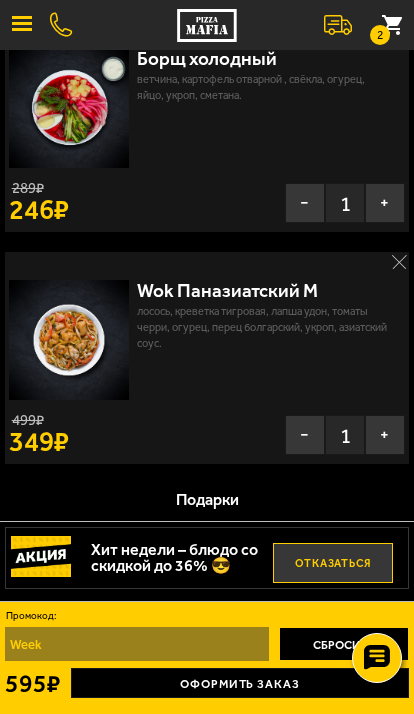 scroll, scrollTop: 83, scrollLeft: 0, axis: vertical 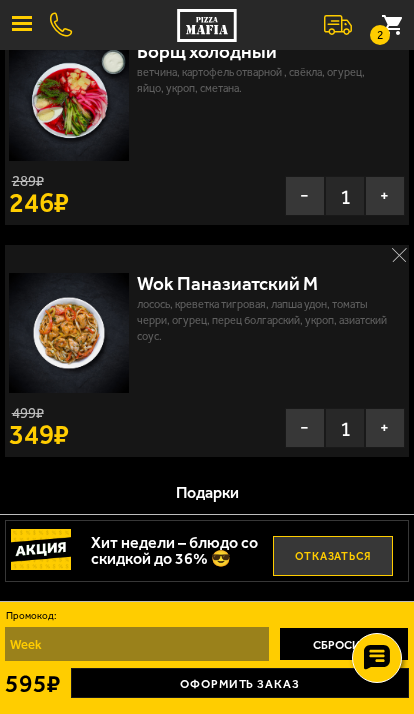 click on "+" at bounding box center (385, 428) 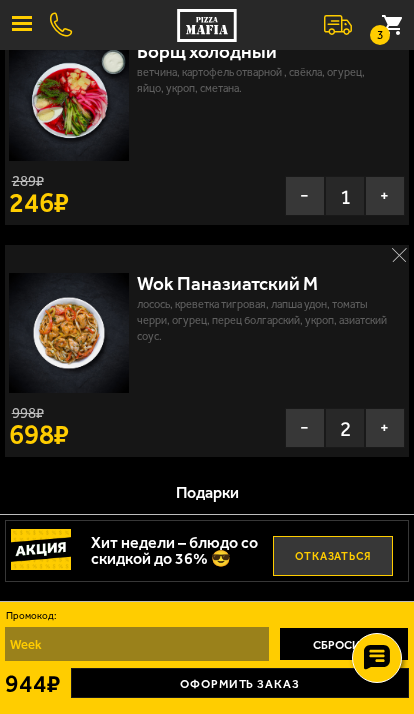 click on "−" at bounding box center [305, 428] 